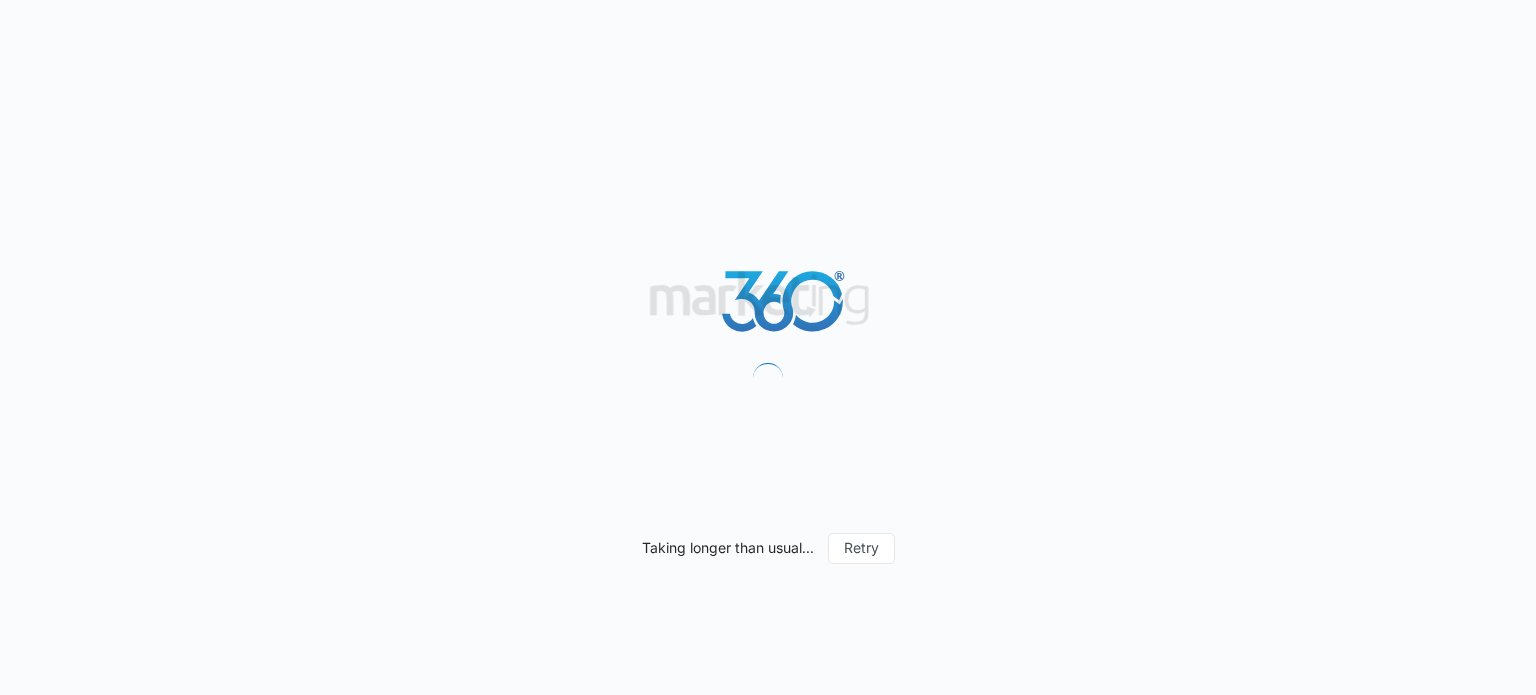 scroll, scrollTop: 0, scrollLeft: 0, axis: both 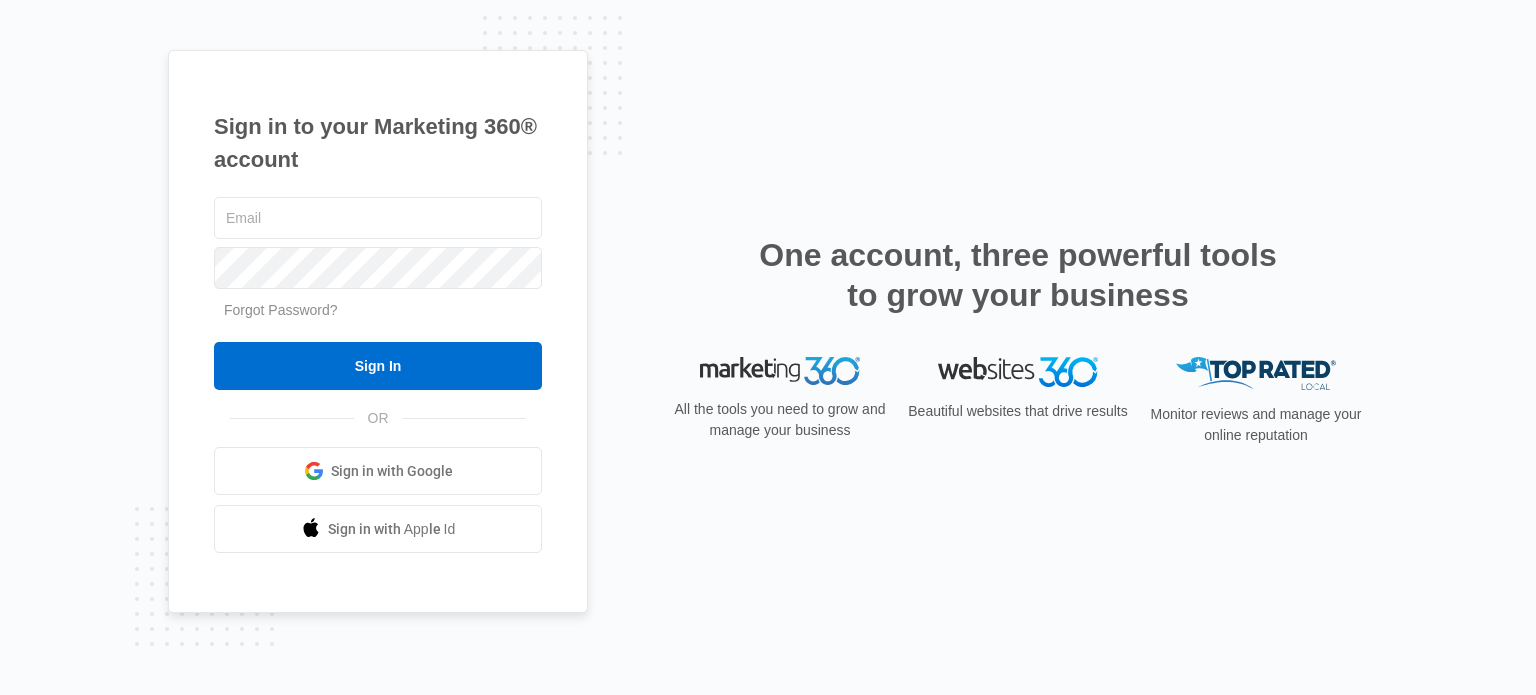 click on "Sign in with Google" at bounding box center [392, 471] 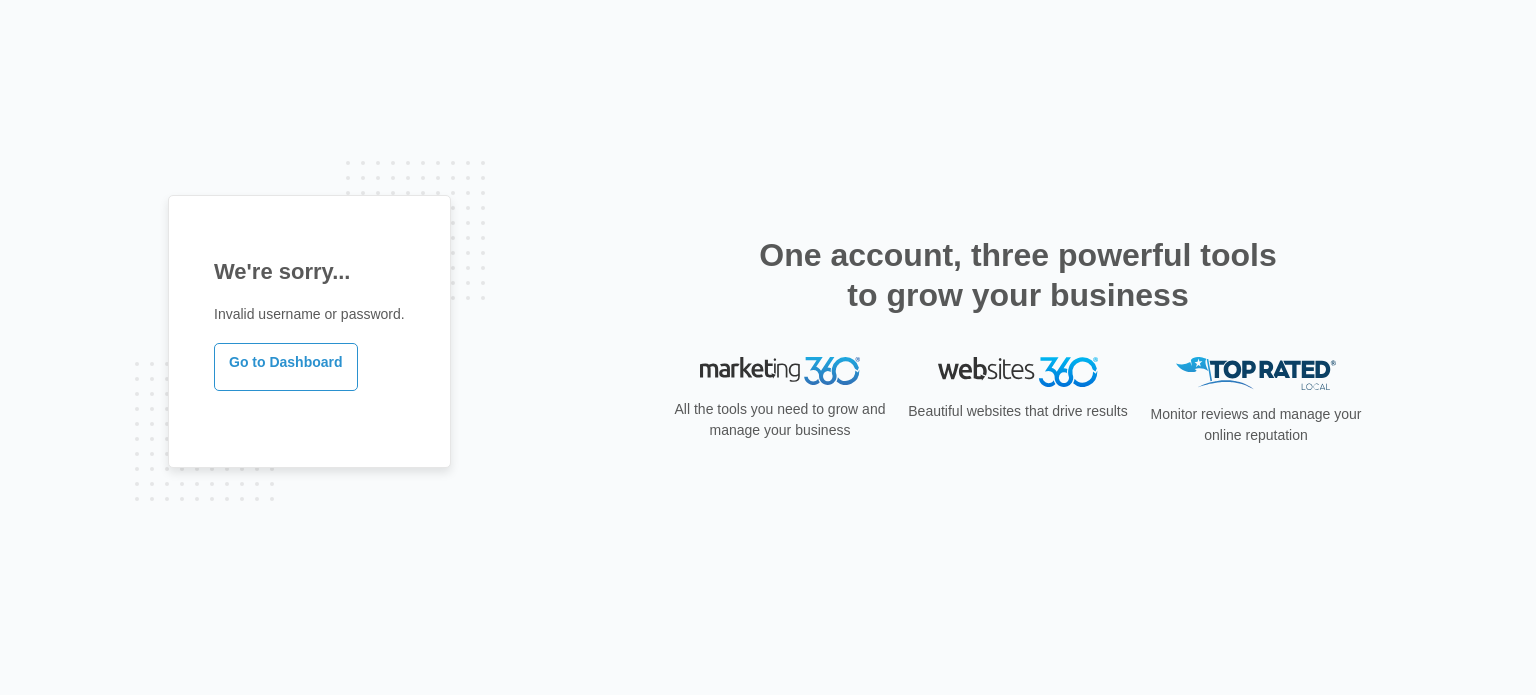scroll, scrollTop: 0, scrollLeft: 0, axis: both 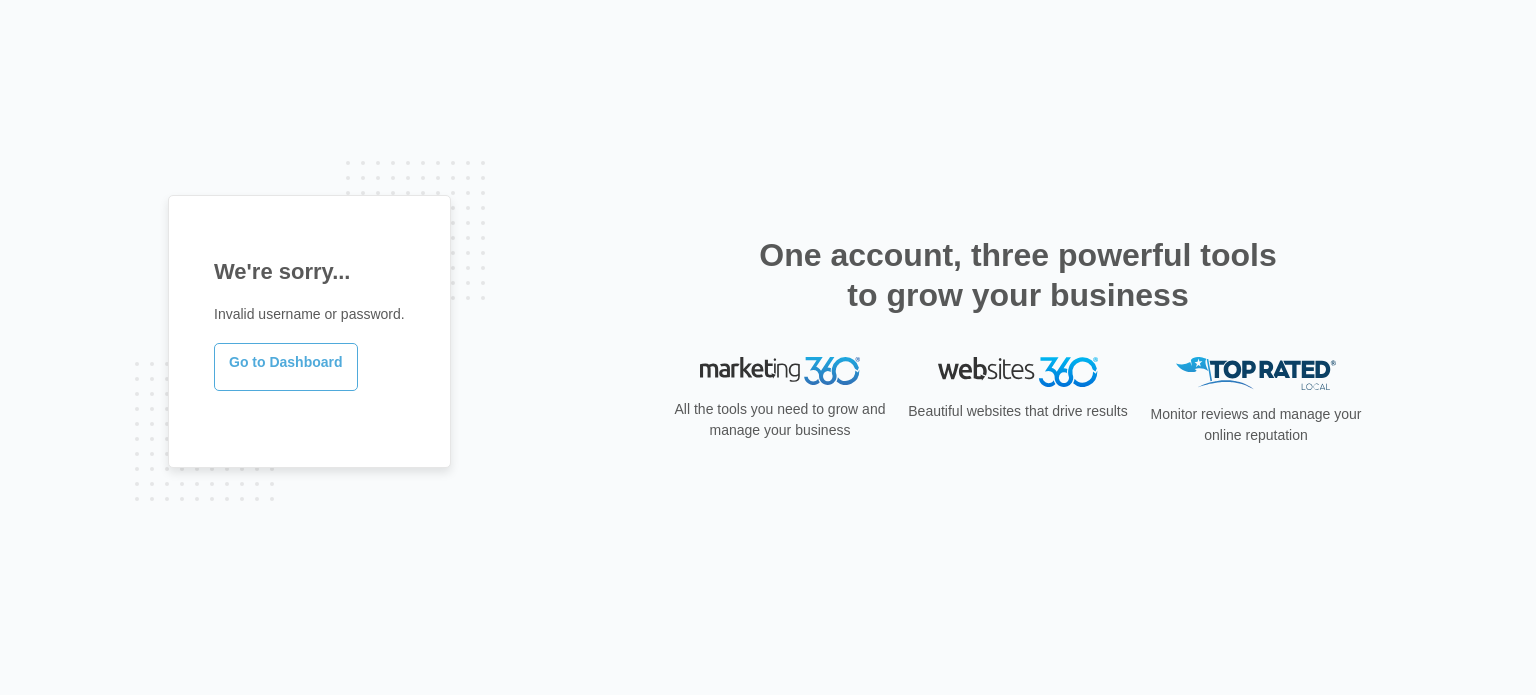 click on "Go to Dashboard" at bounding box center [286, 367] 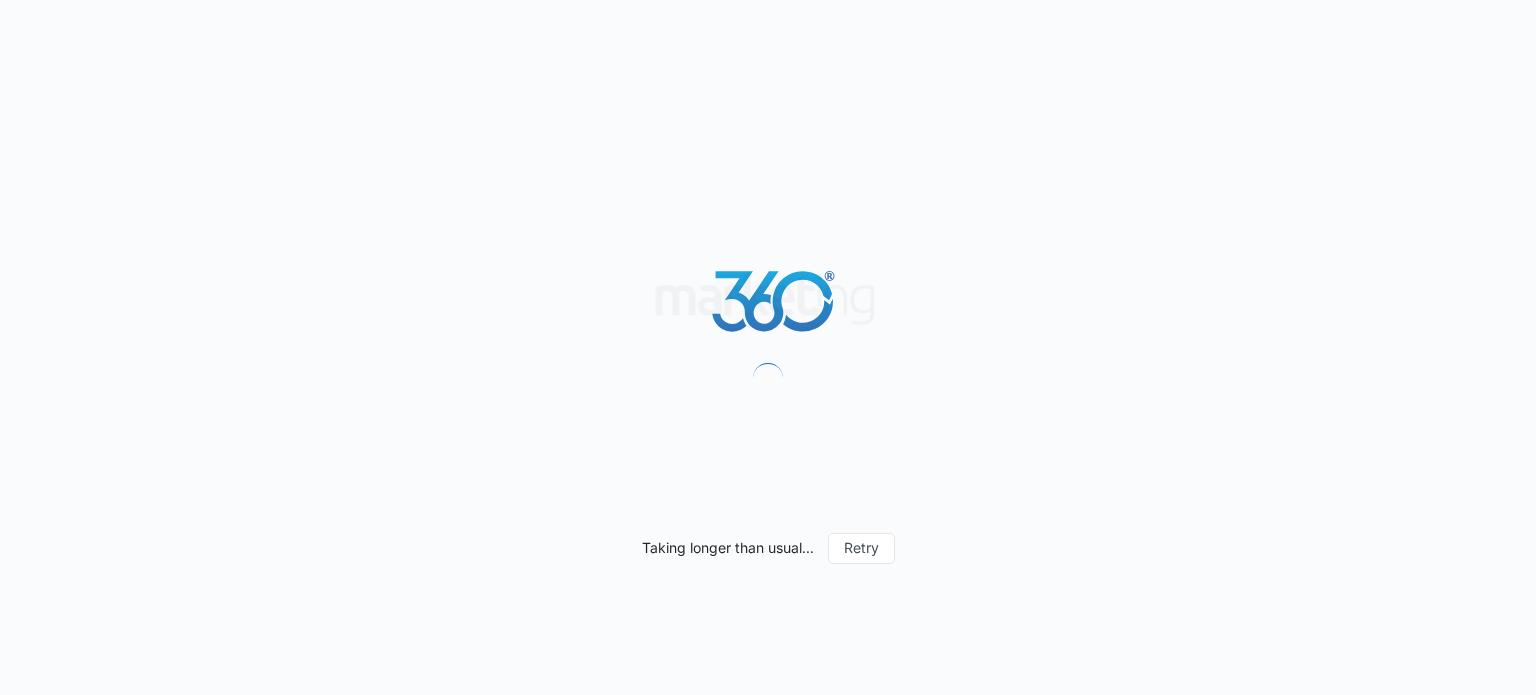 scroll, scrollTop: 0, scrollLeft: 0, axis: both 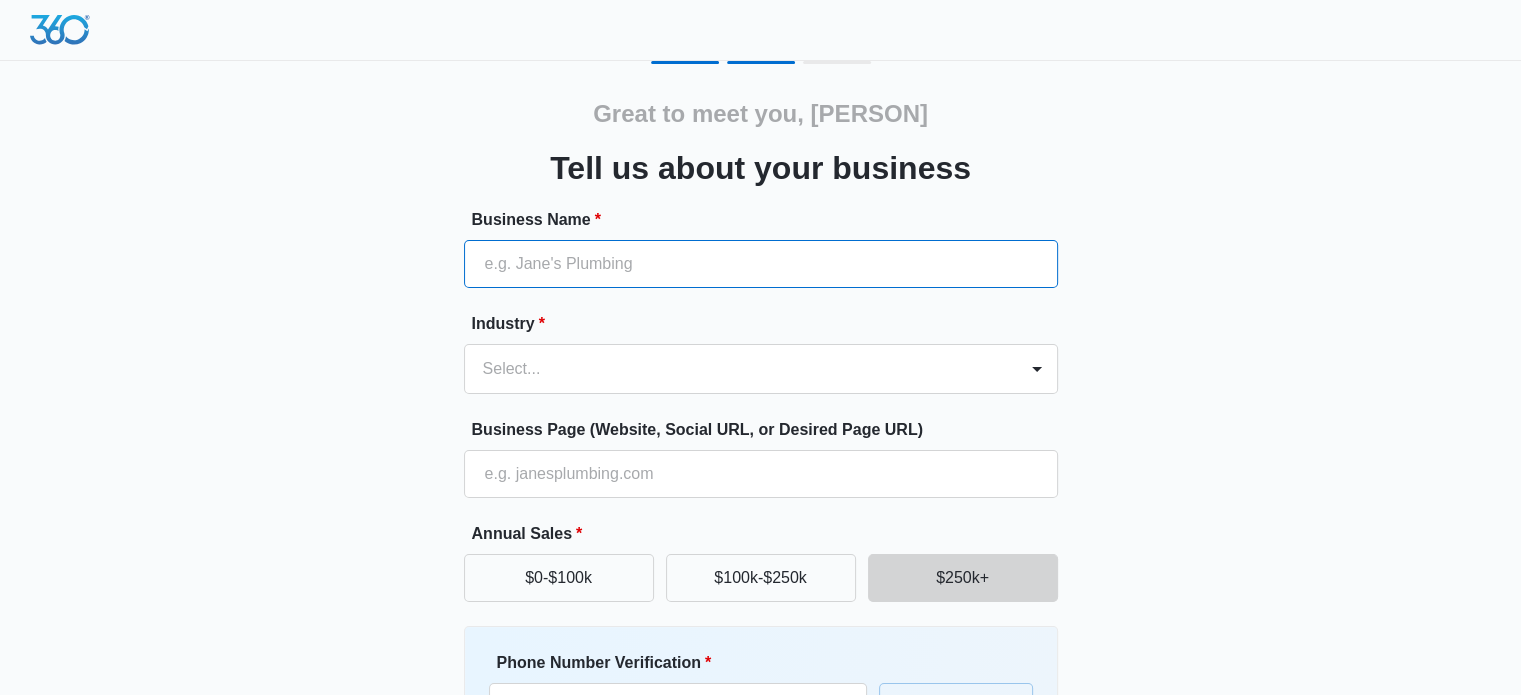 click on "Business Name *" at bounding box center (761, 264) 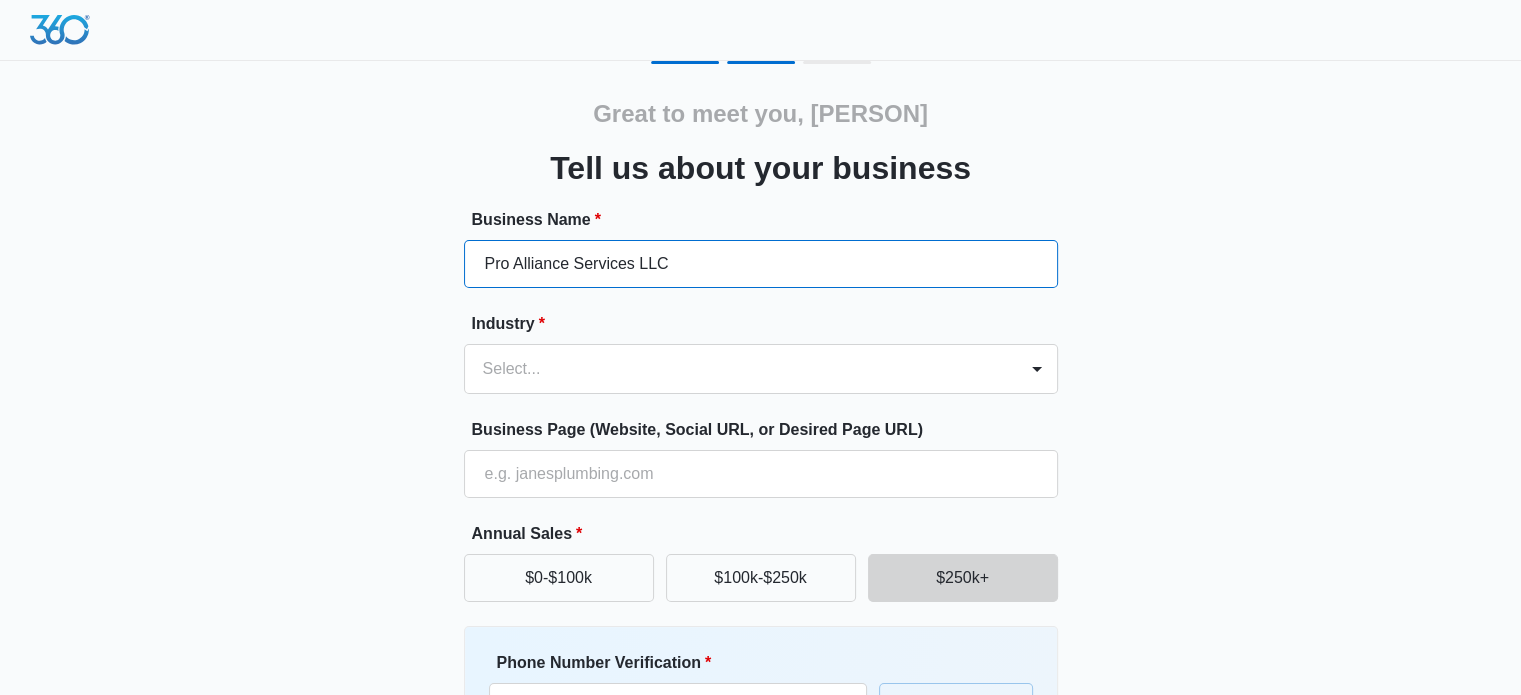 type on "Pro Alliance Services LLC" 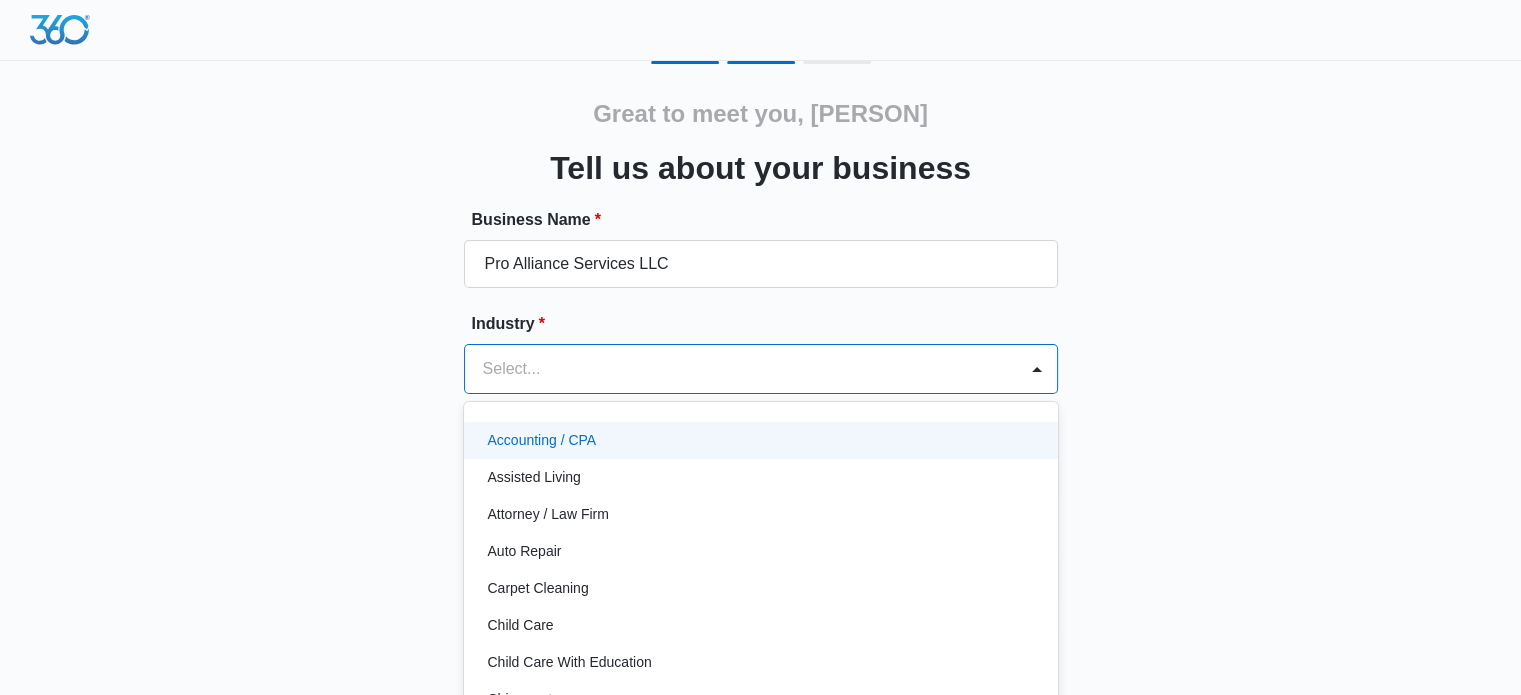 click on "Select..." at bounding box center (741, 369) 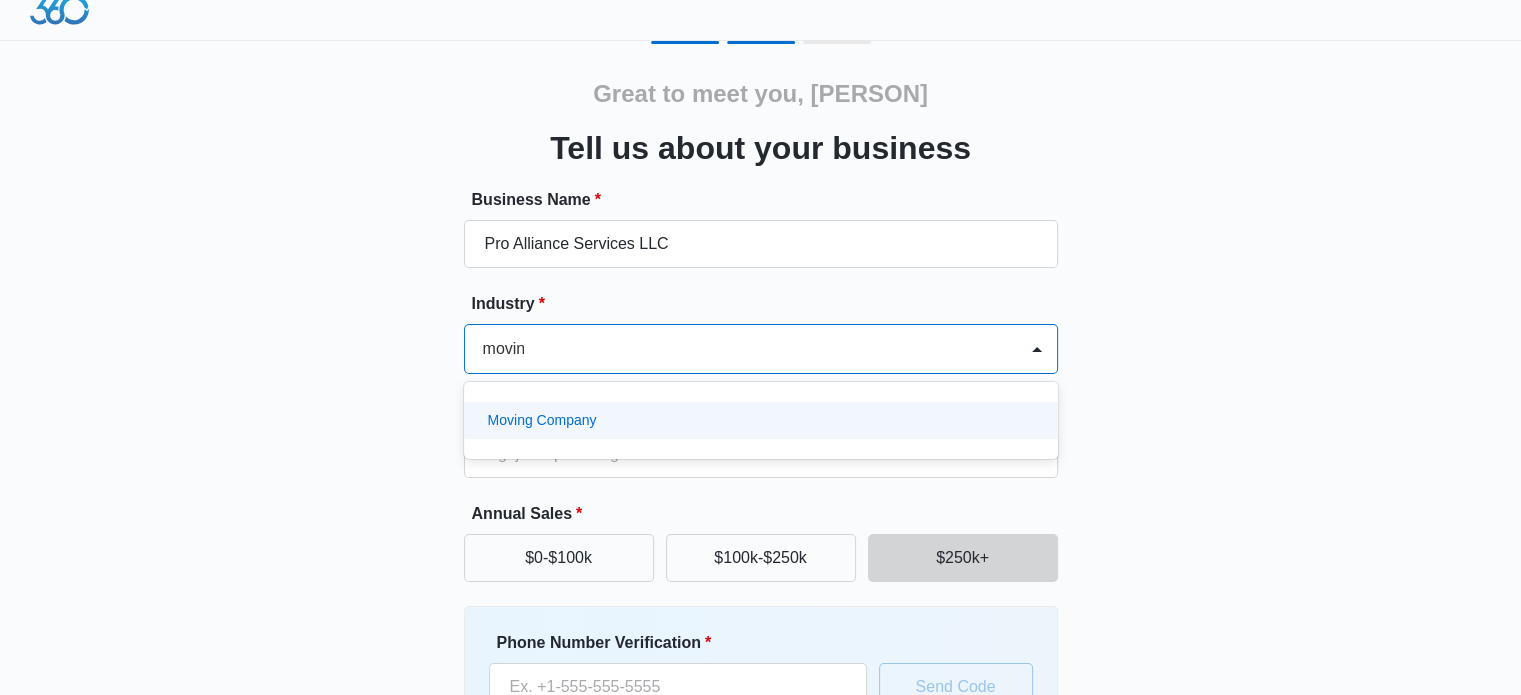 scroll, scrollTop: 0, scrollLeft: 0, axis: both 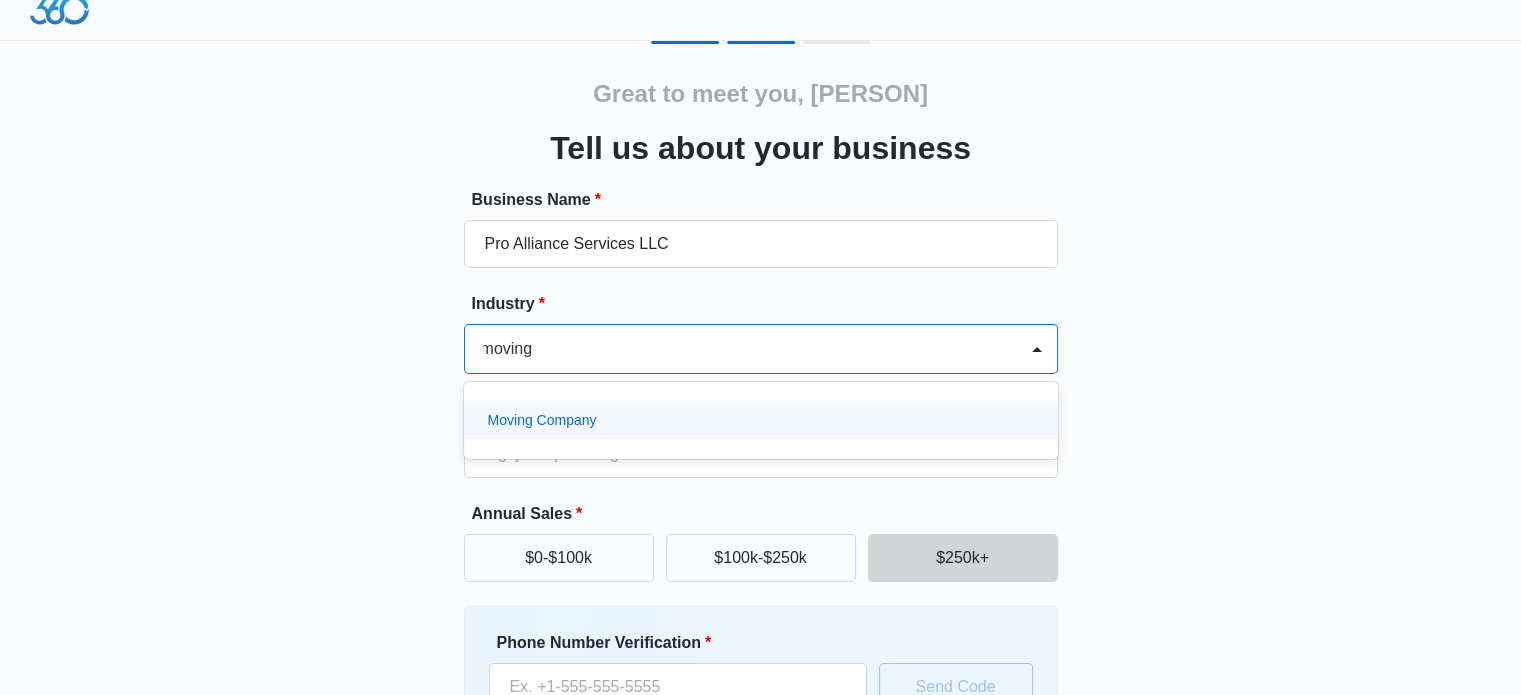 click on "Moving Company" at bounding box center (542, 420) 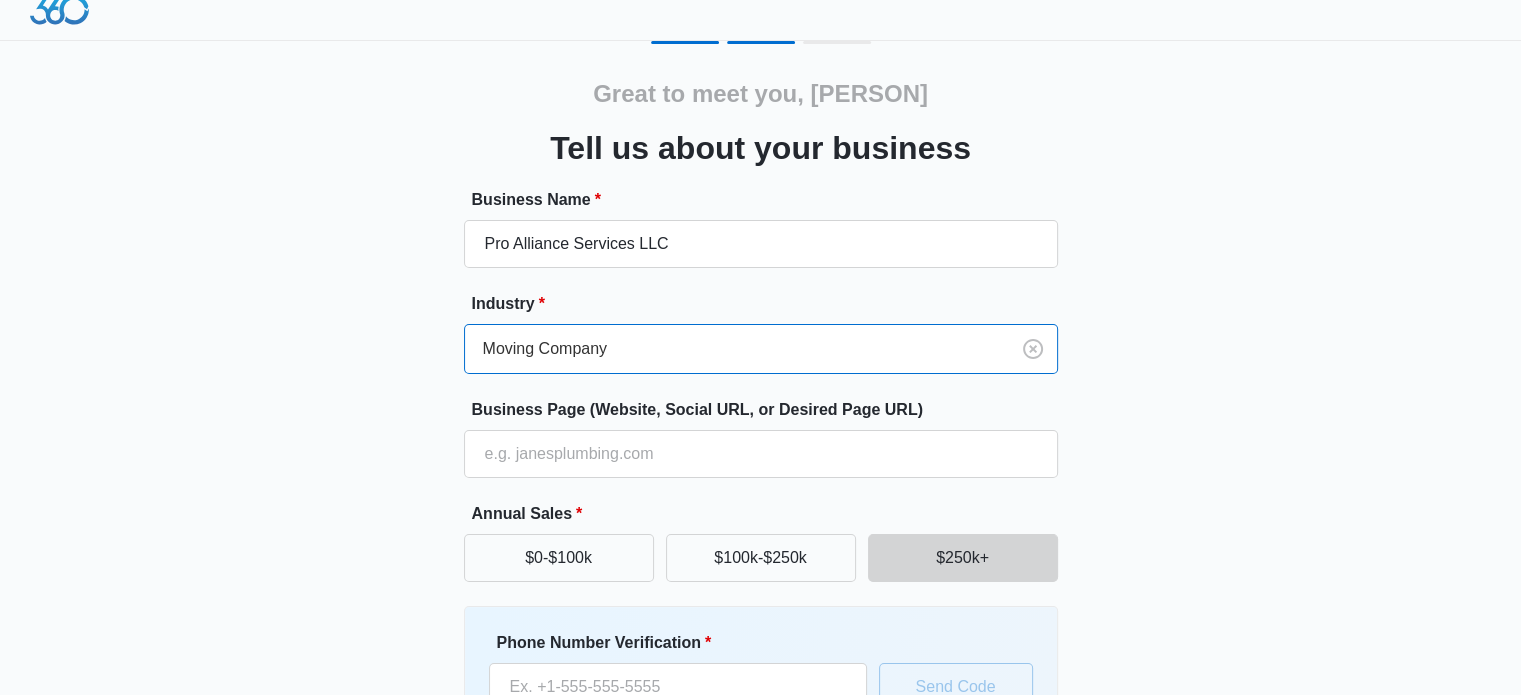 type 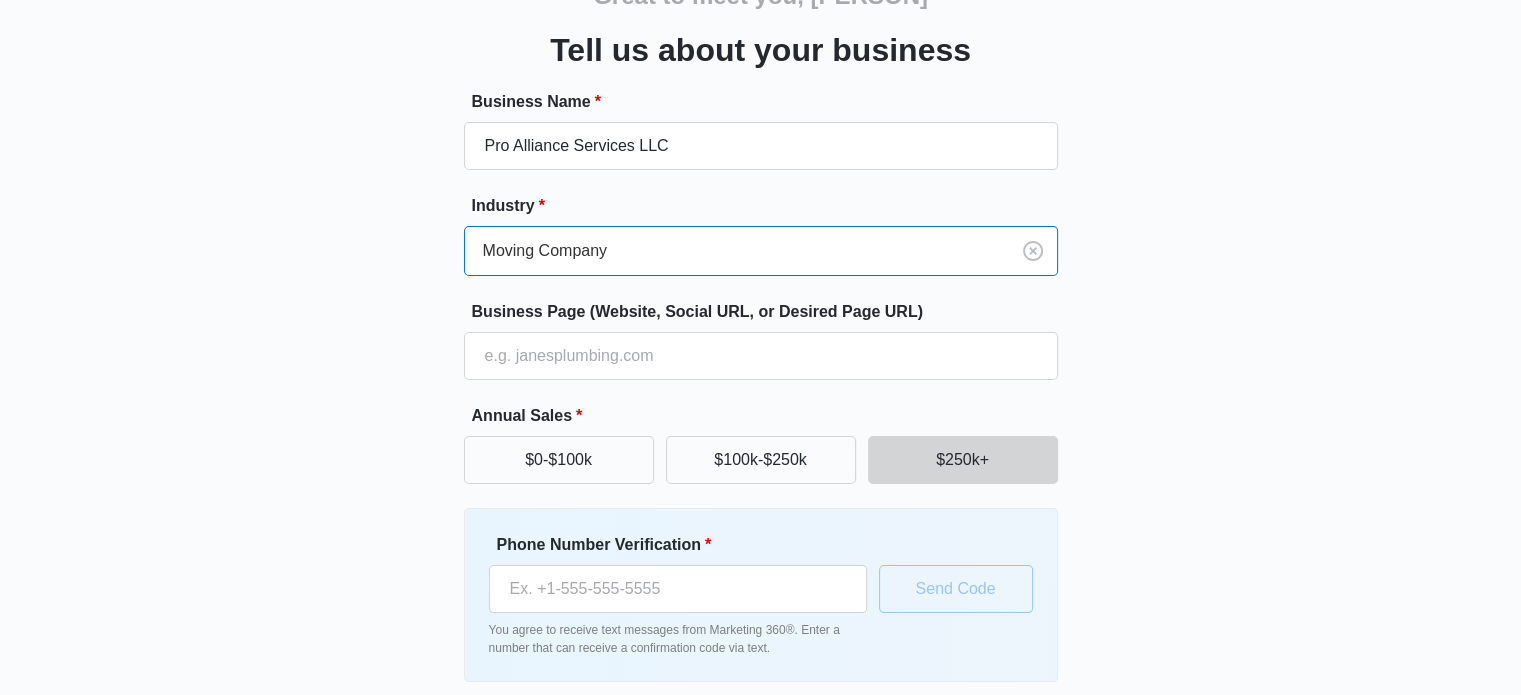 scroll, scrollTop: 120, scrollLeft: 0, axis: vertical 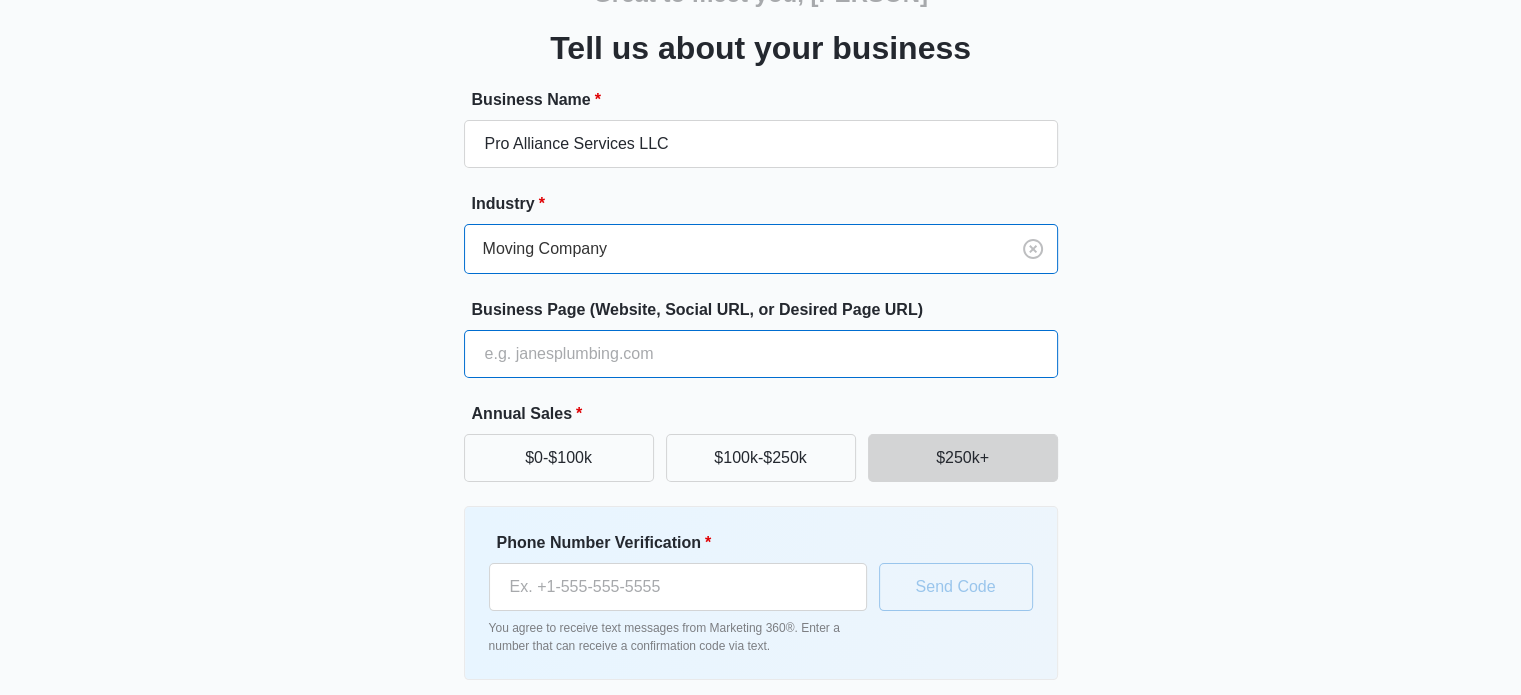 click on "Business Page (Website, Social URL, or Desired Page URL)" at bounding box center [761, 354] 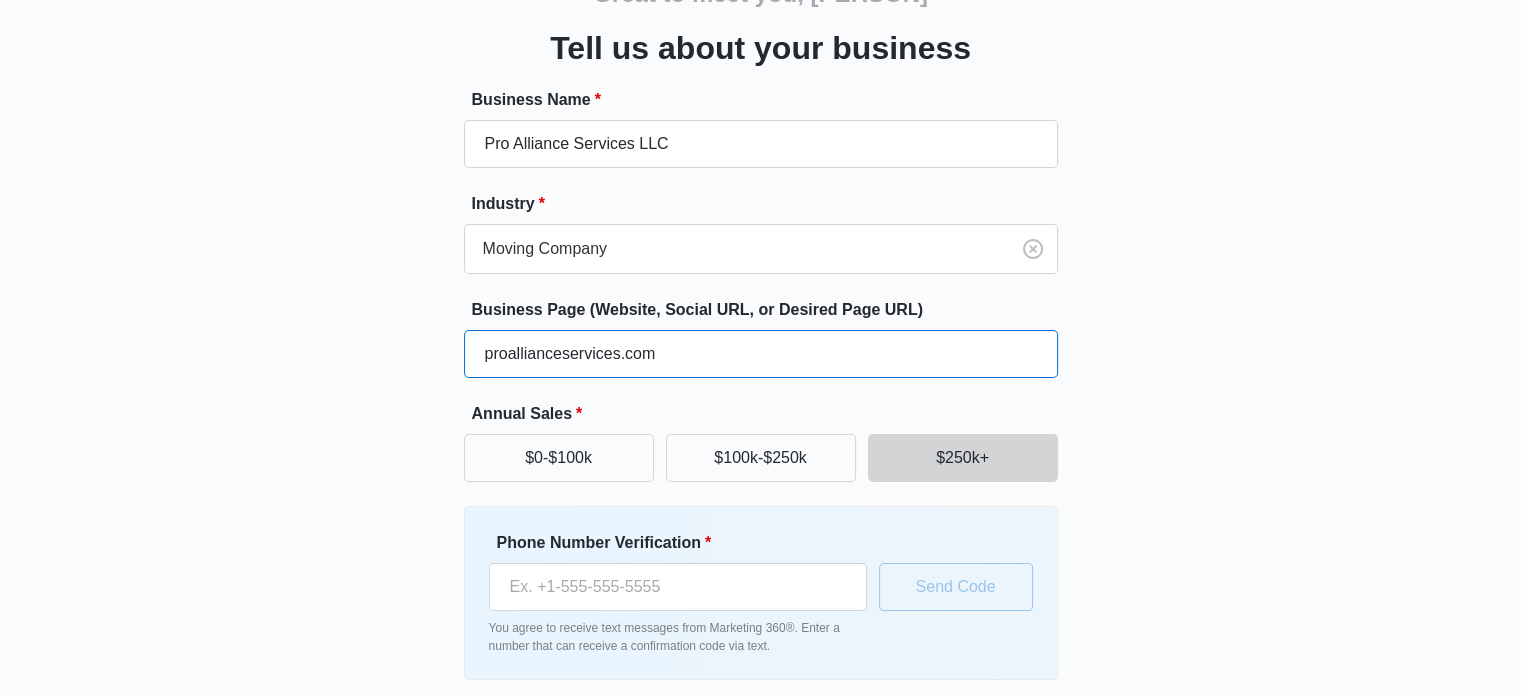 type on "proallianceservices.com" 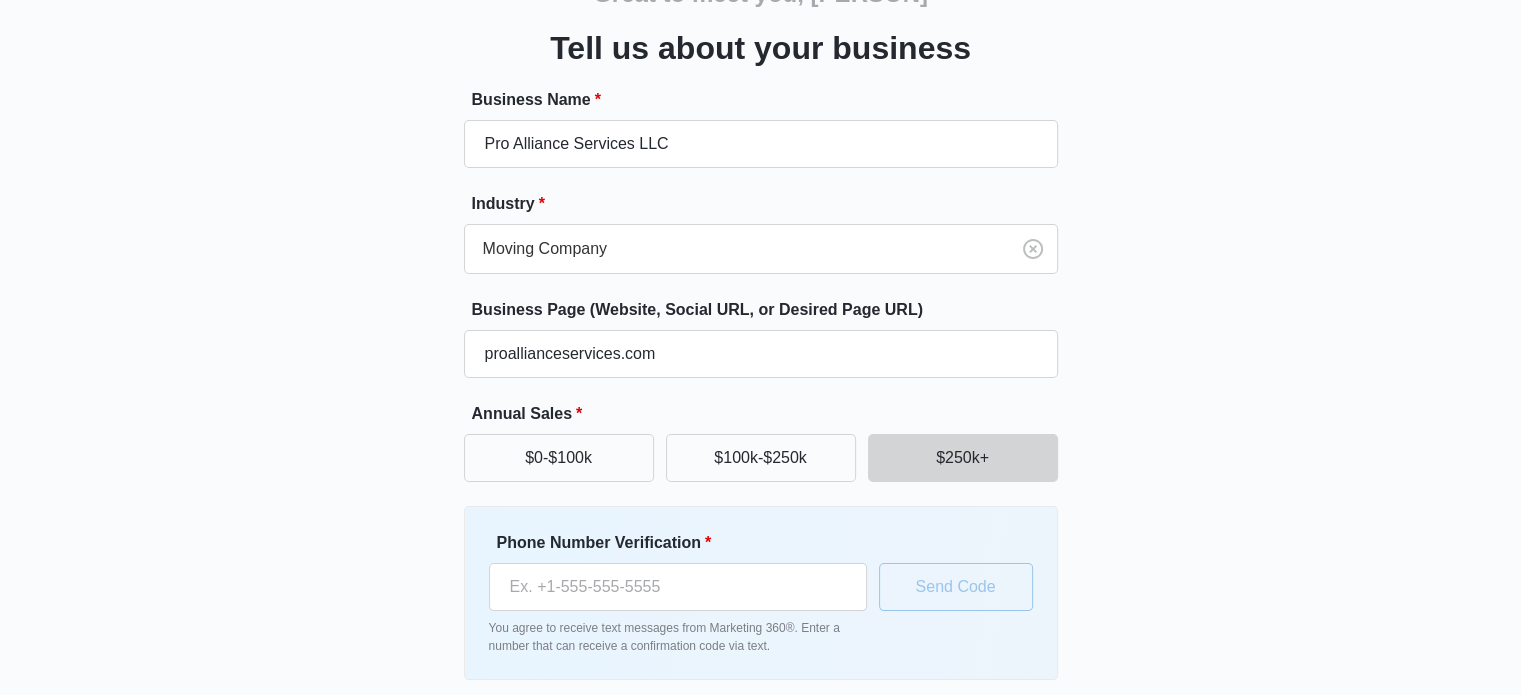 click on "Great to meet you, [PERSON]  Tell us about your business Business Name * Pro Alliance Services LLC Industry * Moving Company Business Page (Website, Social URL, or Desired Page URL) proallianceservices.com Annual Sales * $0-$100k $100k-$250k $250k+ Phone Number Verification * You agree to receive text messages from Marketing 360®. Enter a number that can receive a confirmation code via text. Send Code Continue" at bounding box center (761, 346) 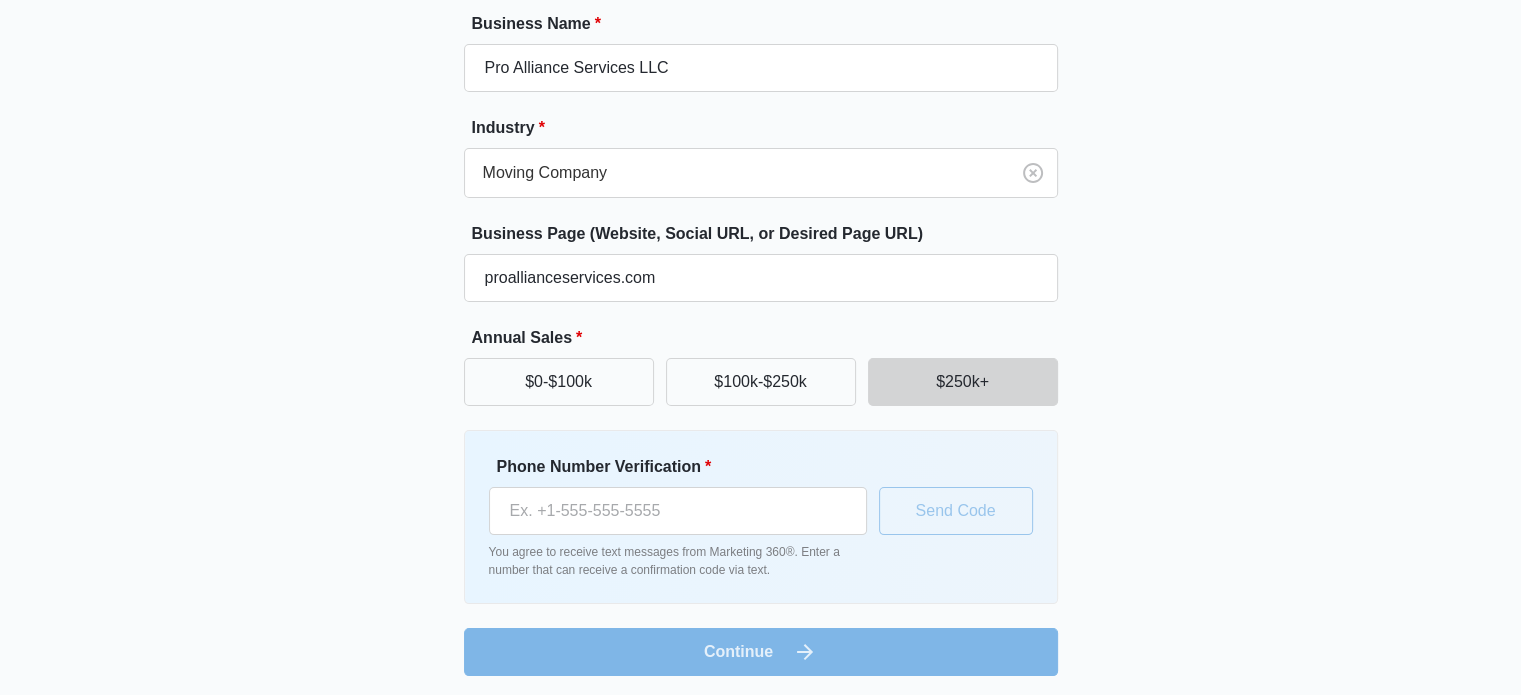 scroll, scrollTop: 200, scrollLeft: 0, axis: vertical 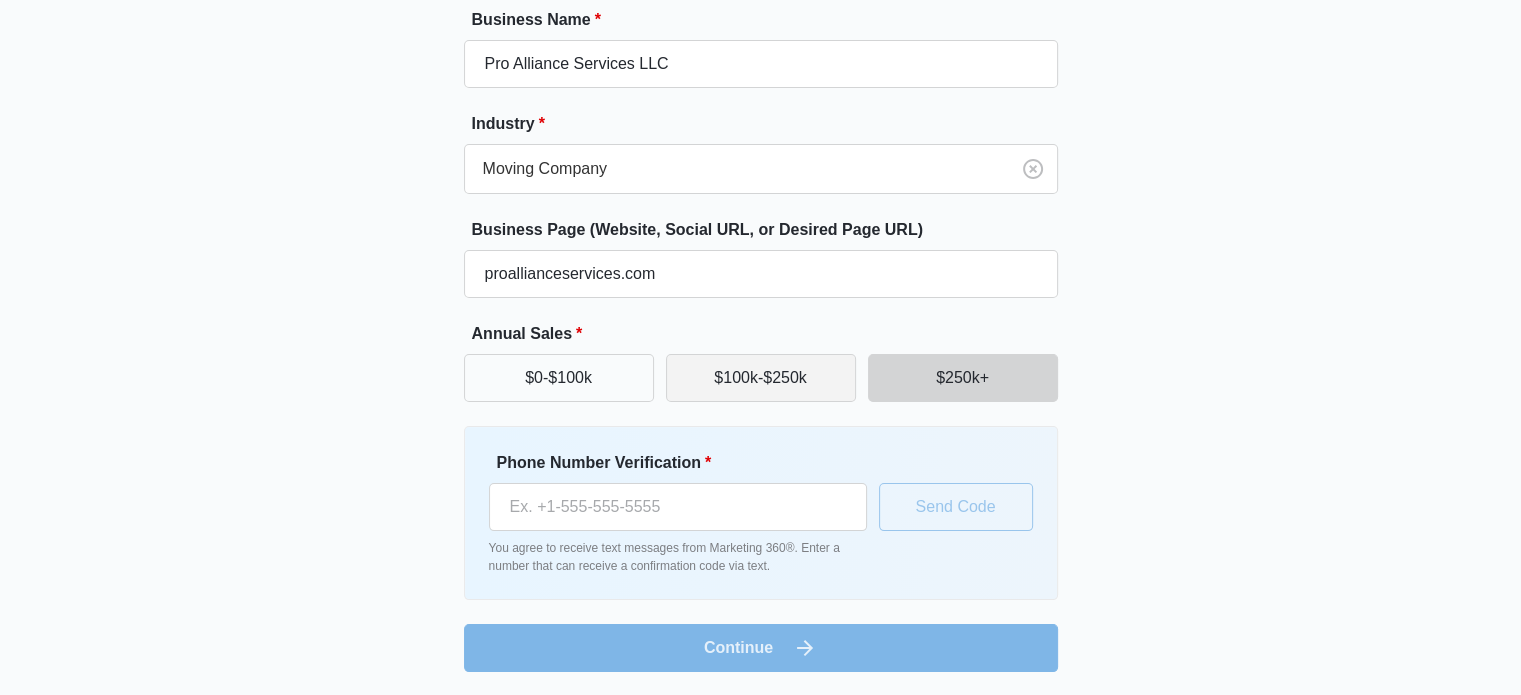 click on "$100k-$250k" at bounding box center [761, 378] 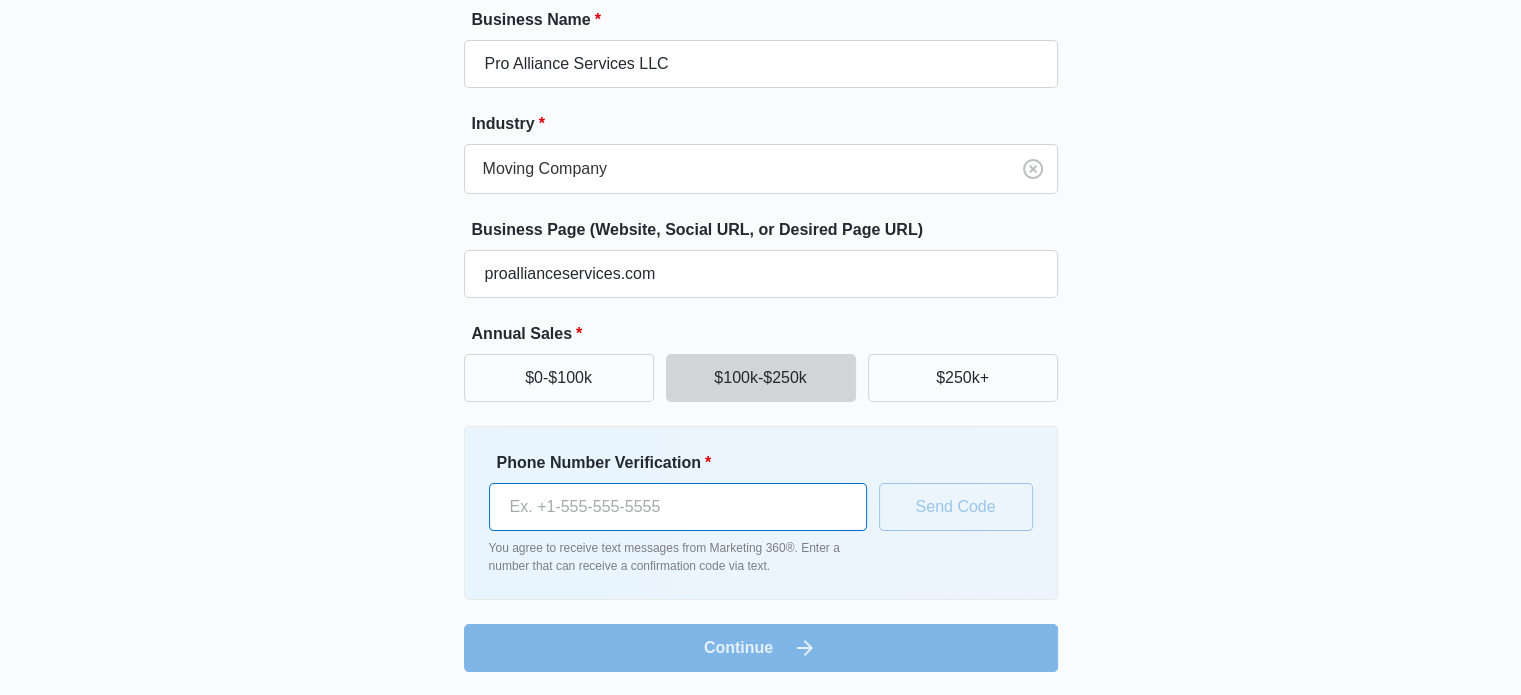 click on "Phone Number Verification *" at bounding box center (678, 507) 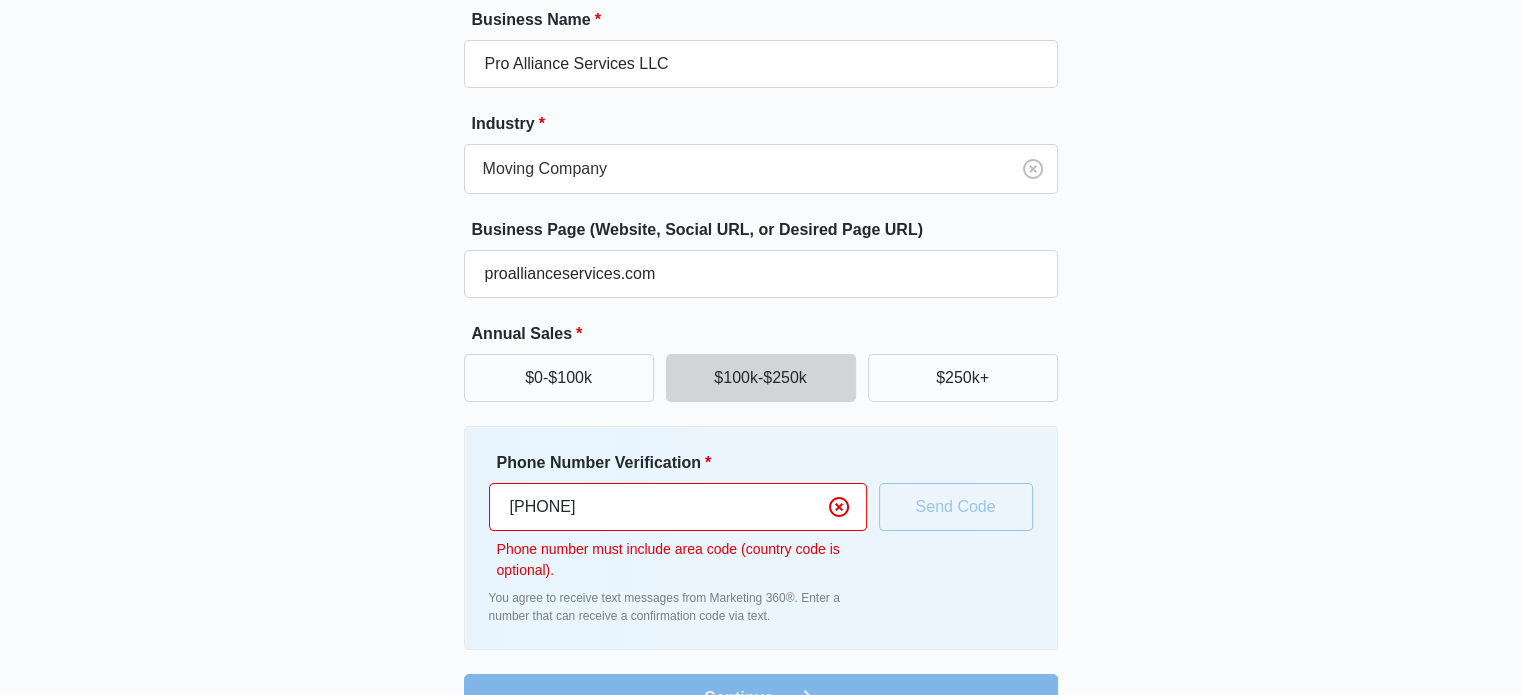 type on "[PHONE]" 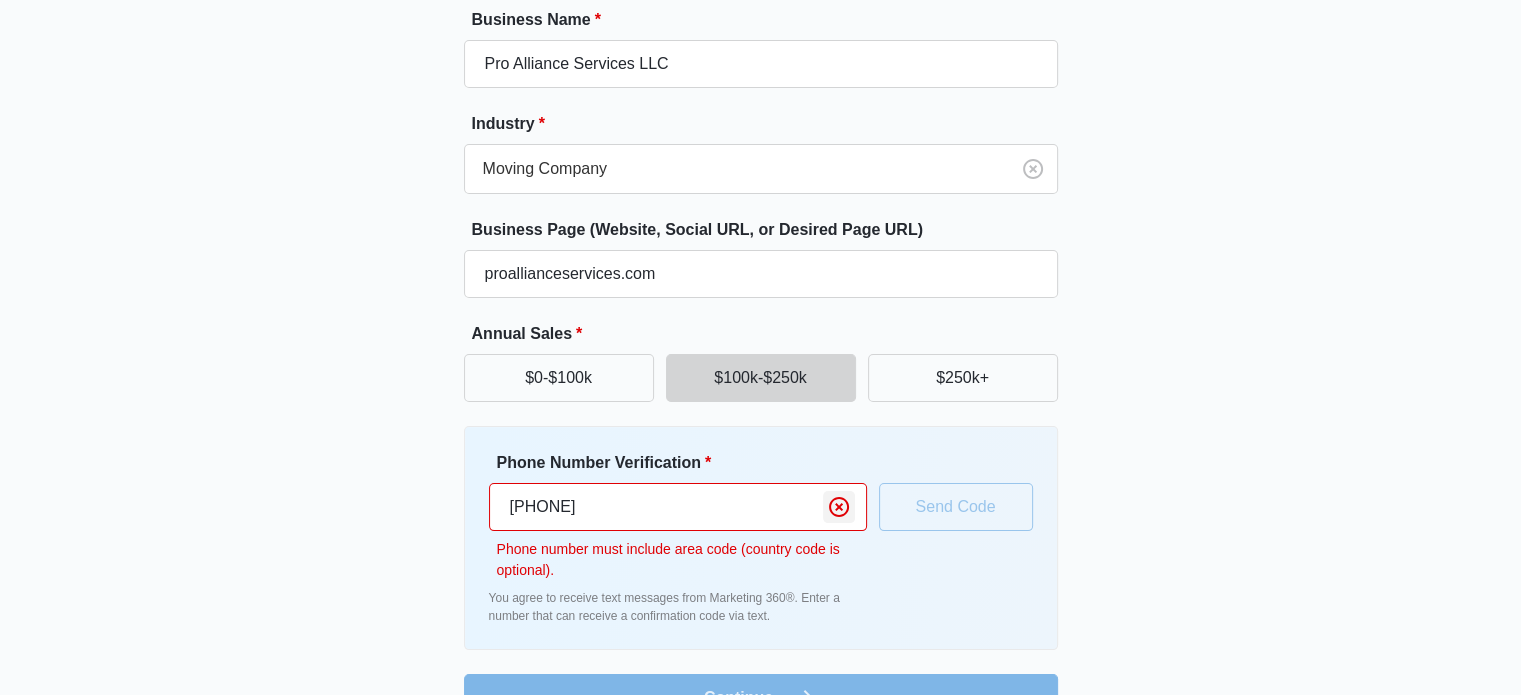 click 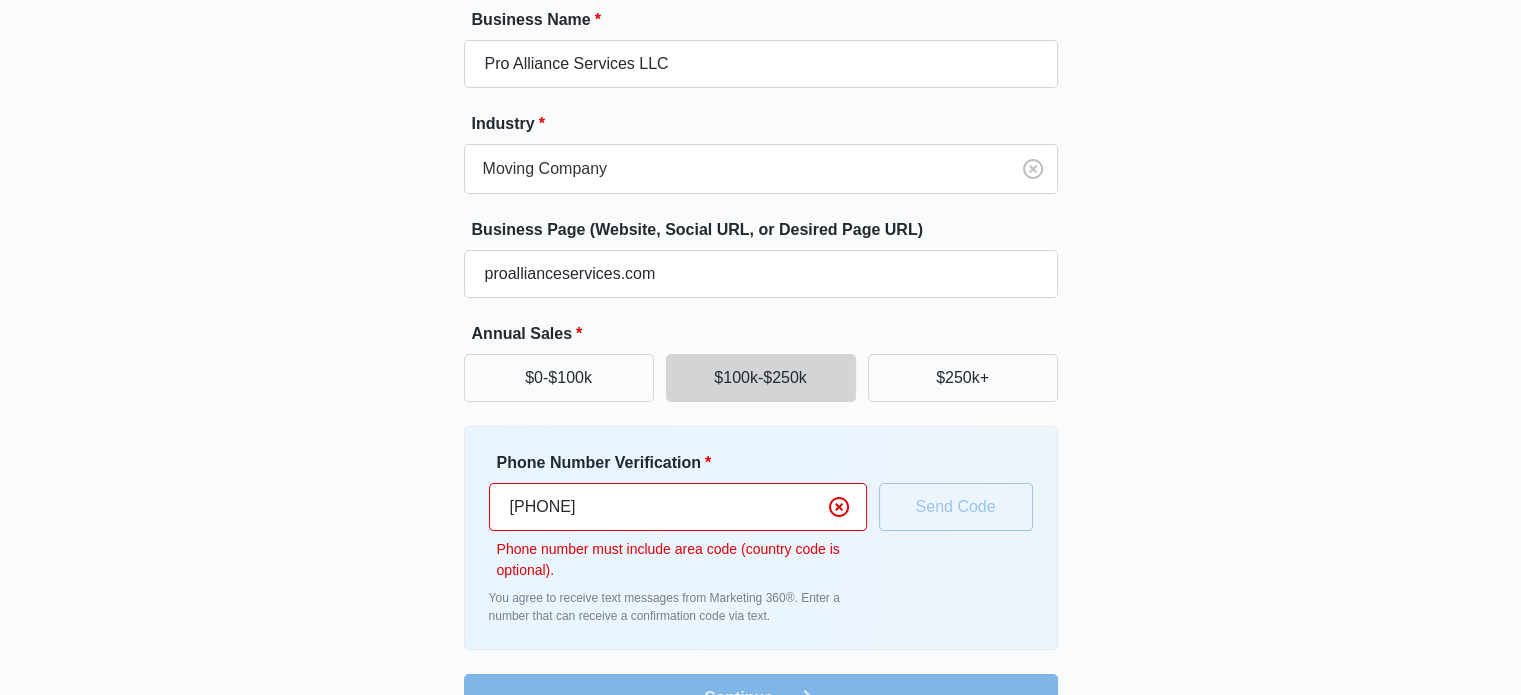 click on "[PHONE]" at bounding box center [678, 507] 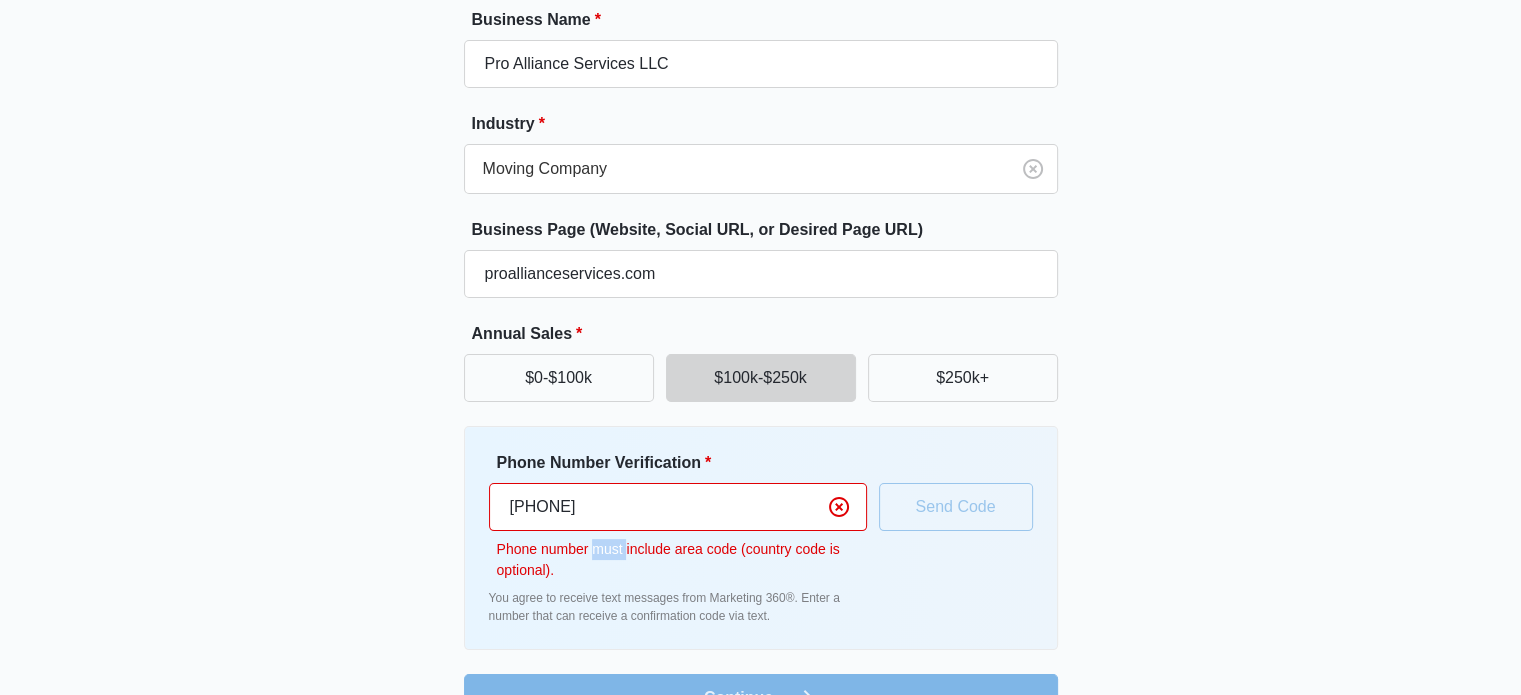 click on "Phone Number Verification * [PHONE] Phone number must include area code (country code is optional)." at bounding box center [678, 516] 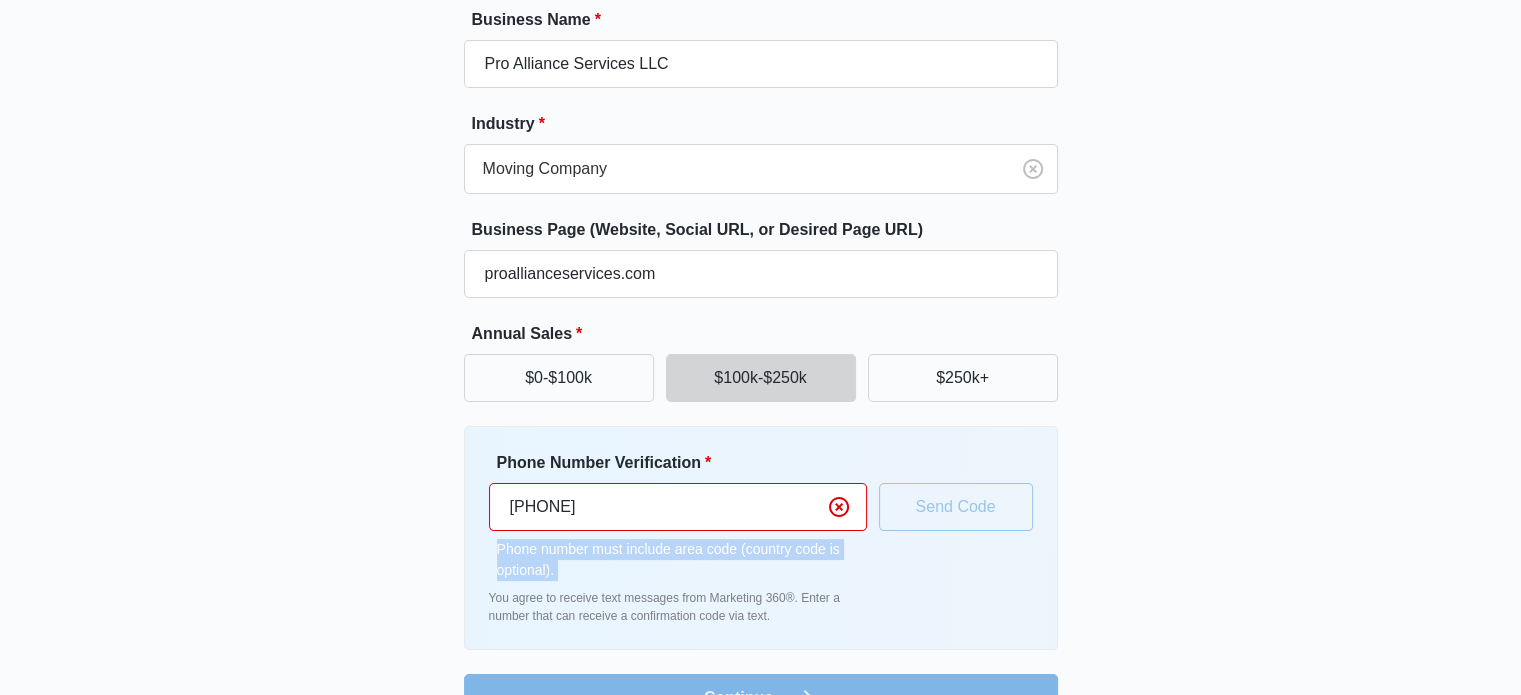 click on "Phone Number Verification * [PHONE] Phone number must include area code (country code is optional)." at bounding box center [678, 516] 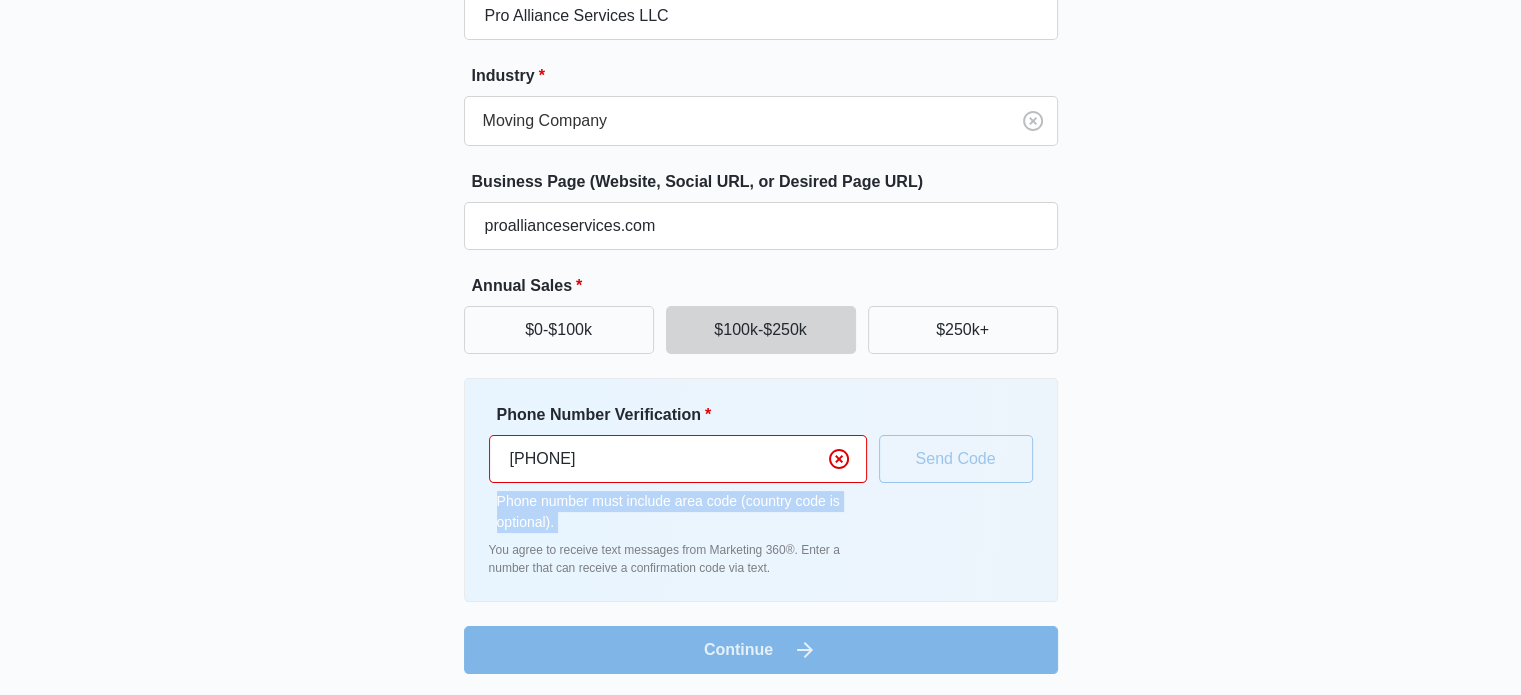 scroll, scrollTop: 249, scrollLeft: 0, axis: vertical 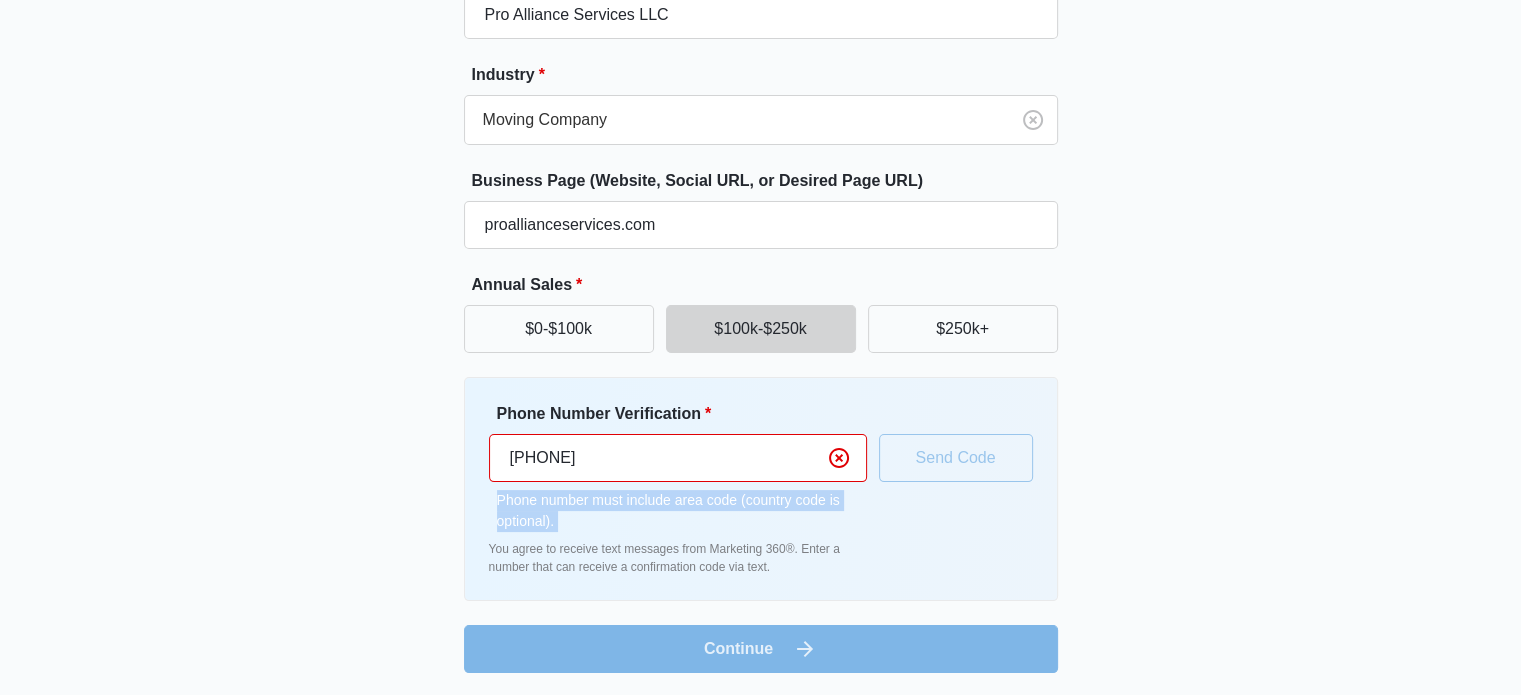 click on "Phone number must include area code (country code is optional)." at bounding box center [682, 511] 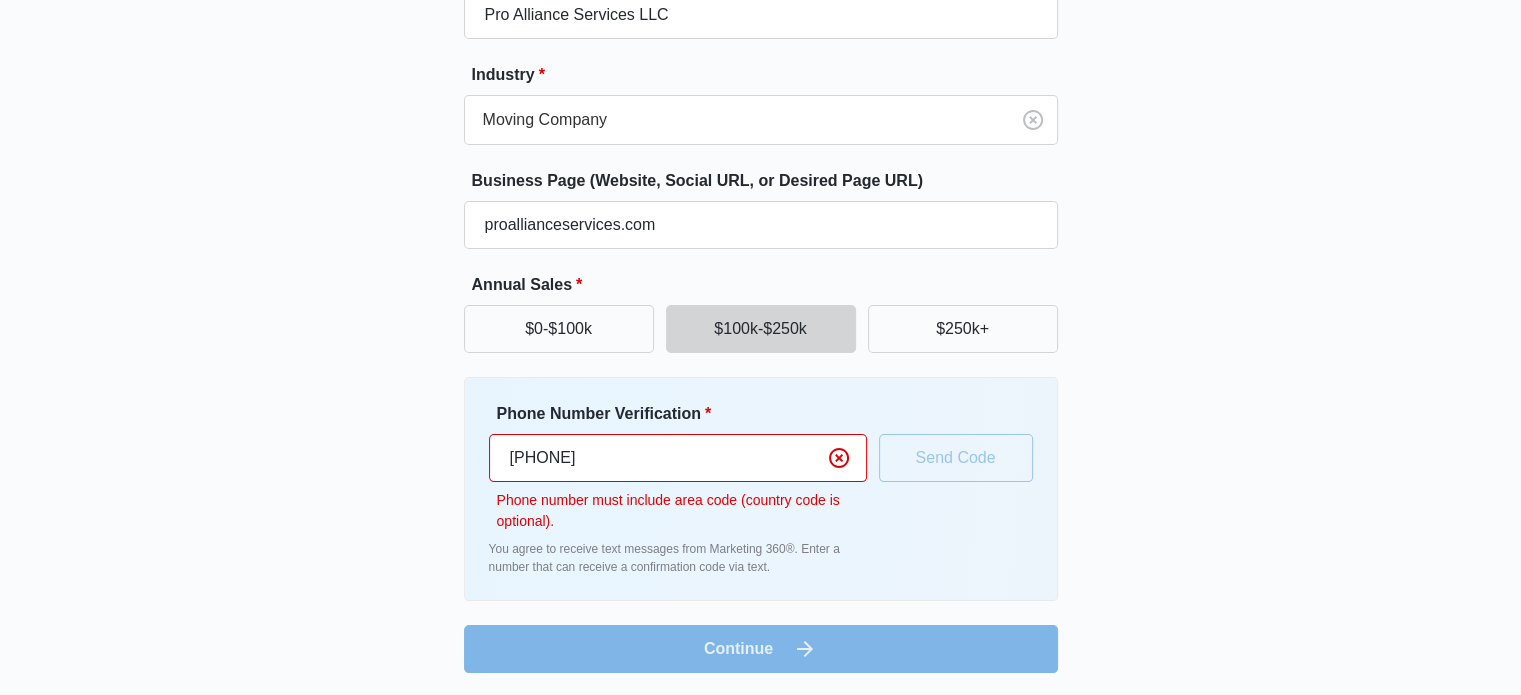 click on "[PHONE]" at bounding box center [678, 458] 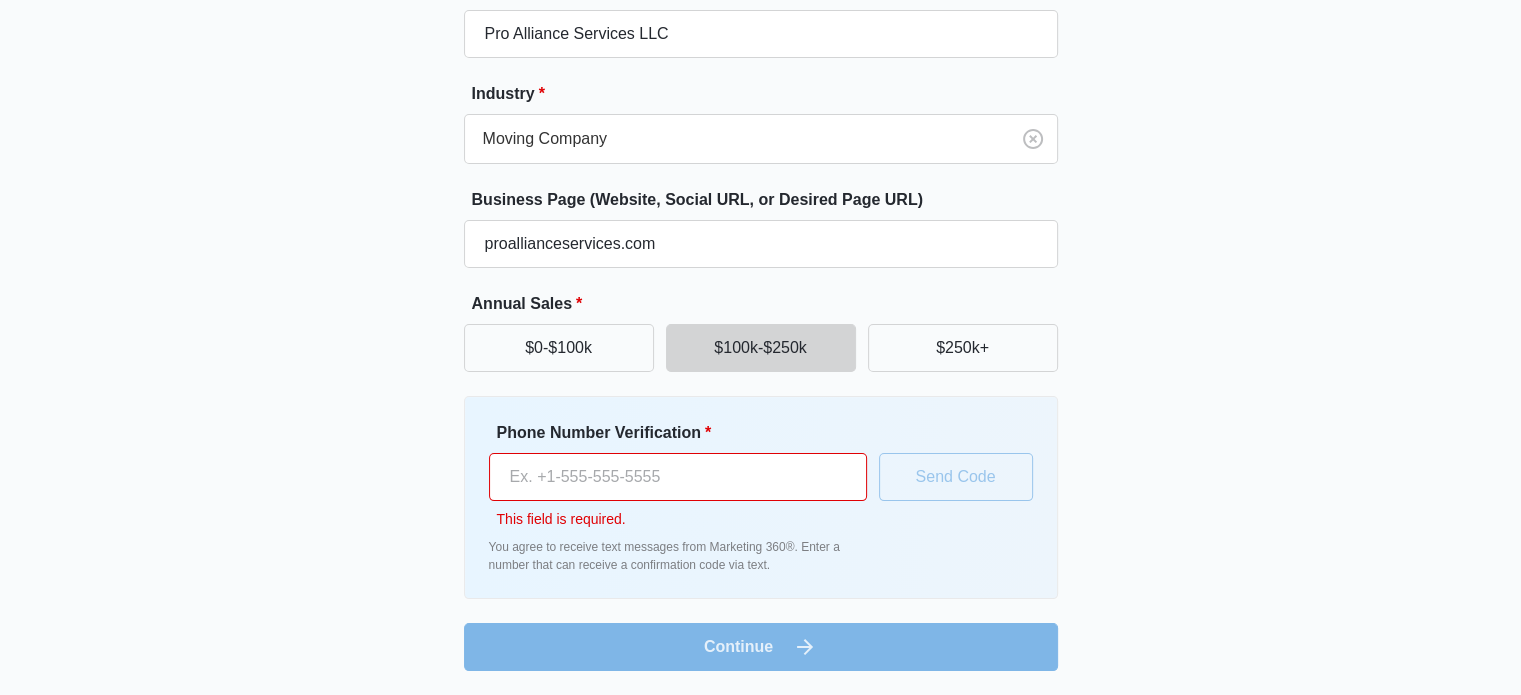 scroll, scrollTop: 228, scrollLeft: 0, axis: vertical 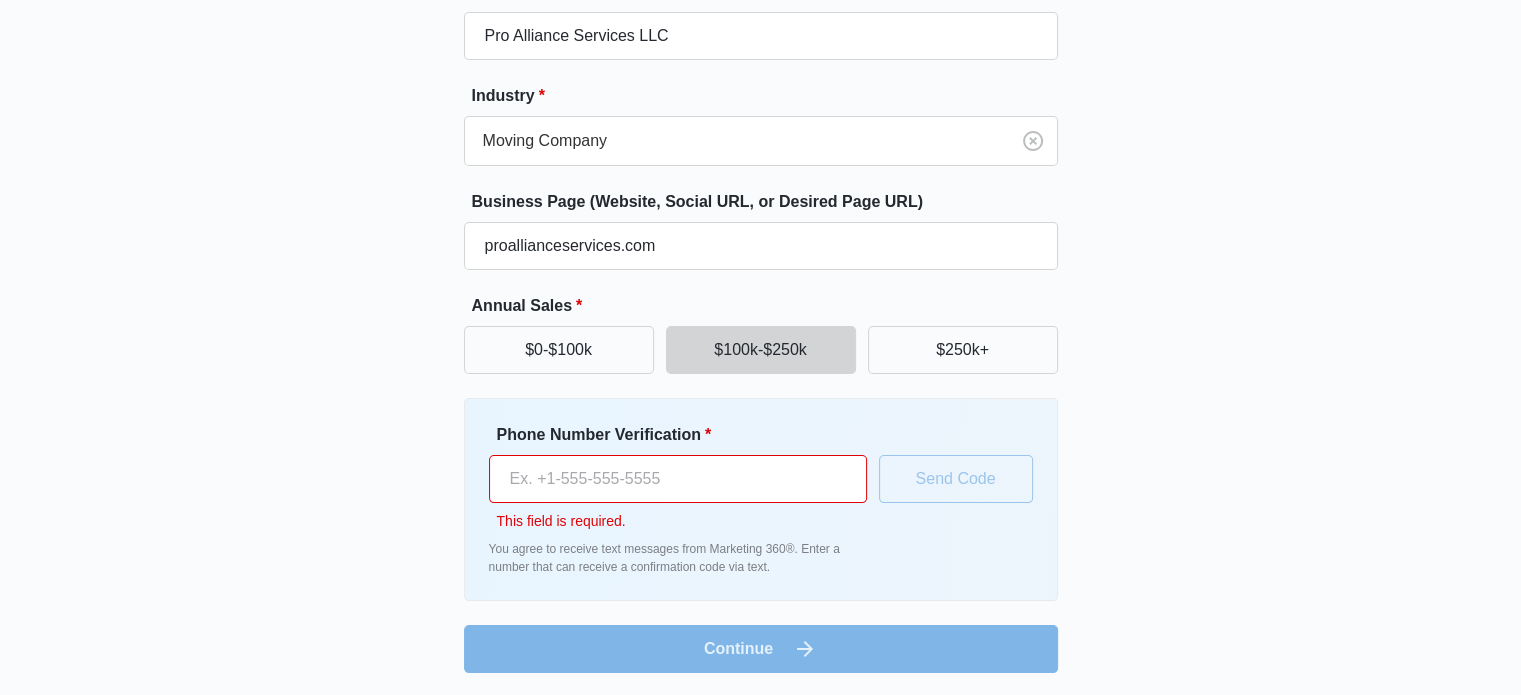 type 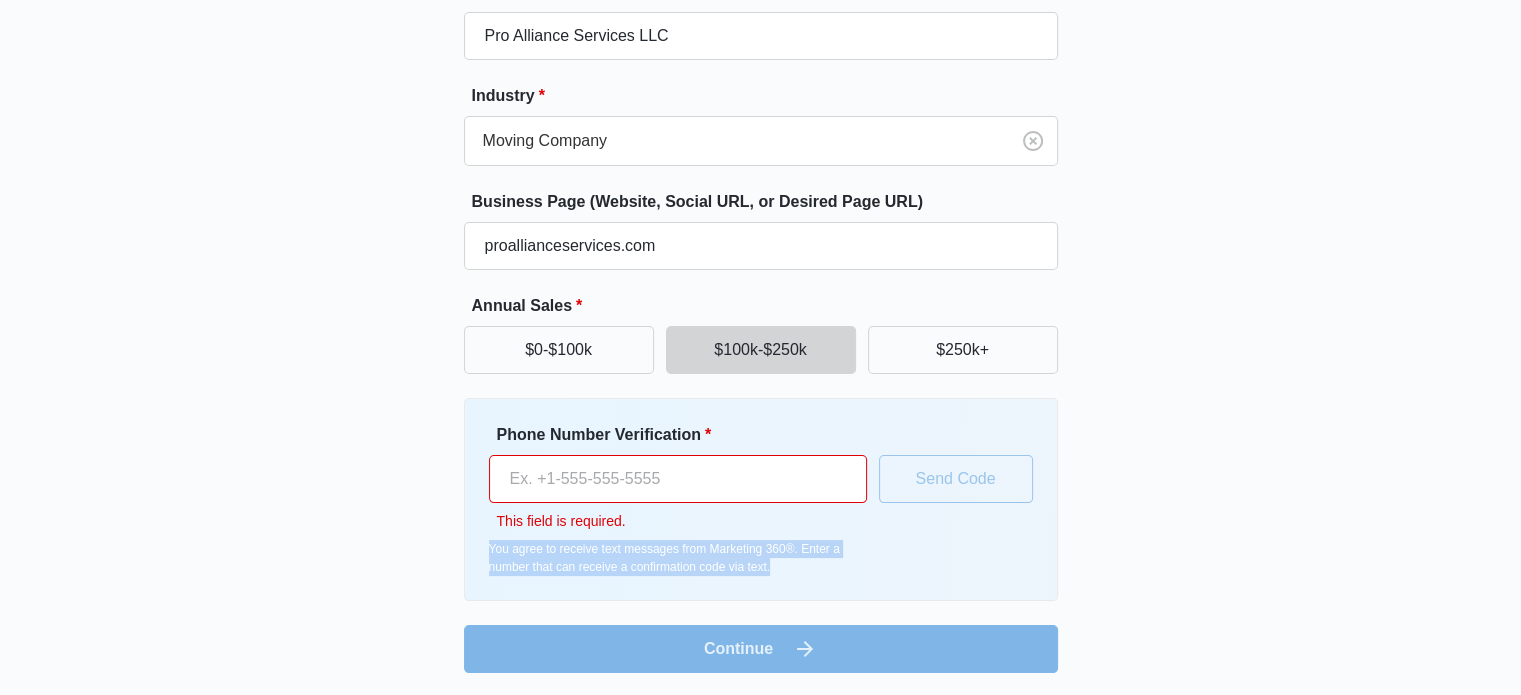 drag, startPoint x: 780, startPoint y: 565, endPoint x: 539, endPoint y: 560, distance: 241.05186 